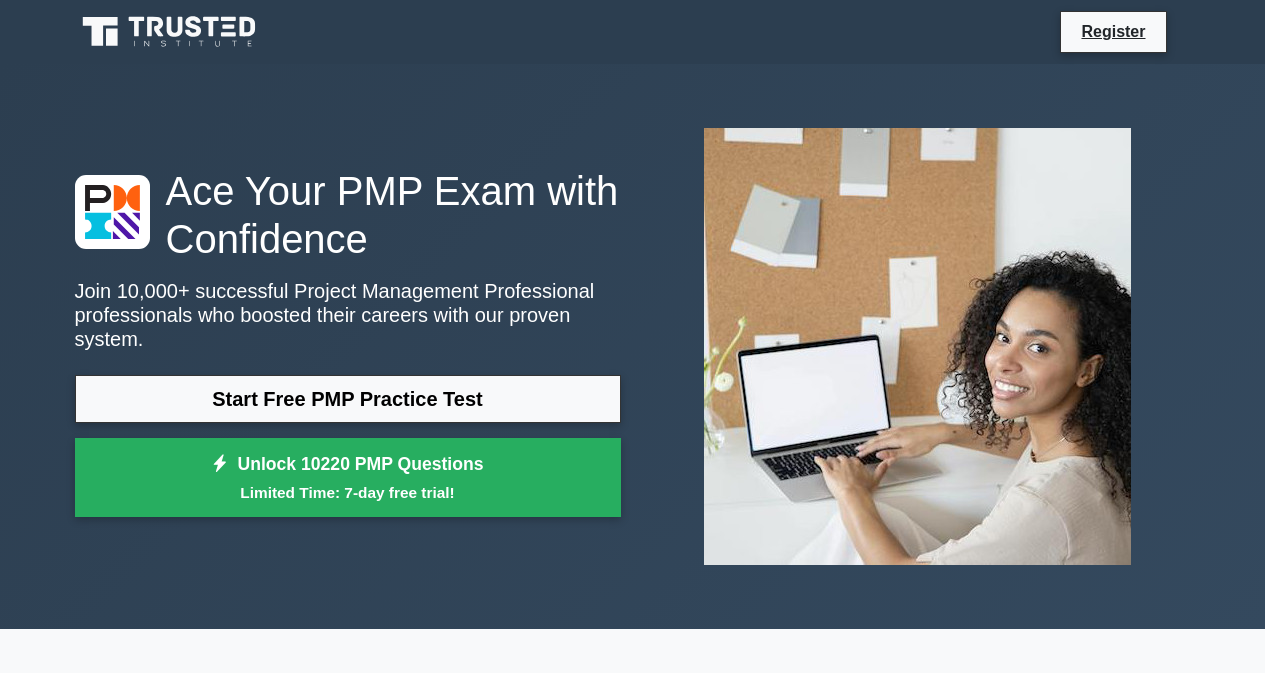 scroll, scrollTop: 0, scrollLeft: 0, axis: both 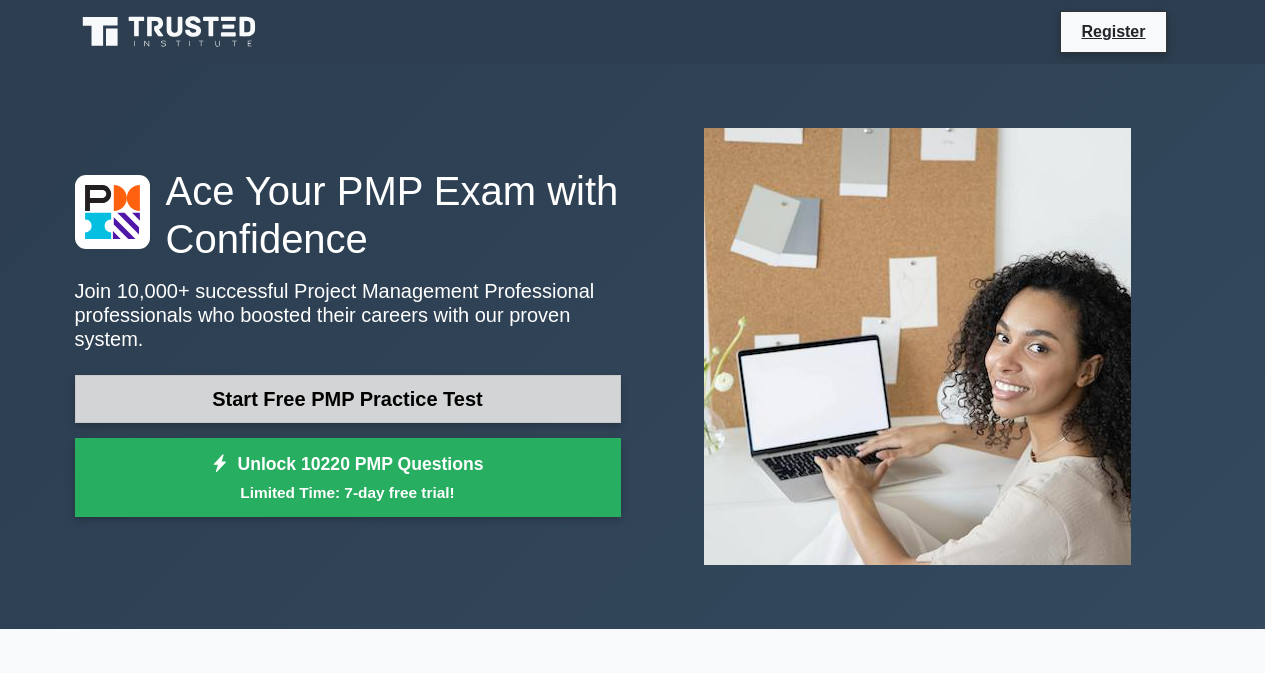 click on "Start Free PMP Practice Test" at bounding box center (348, 399) 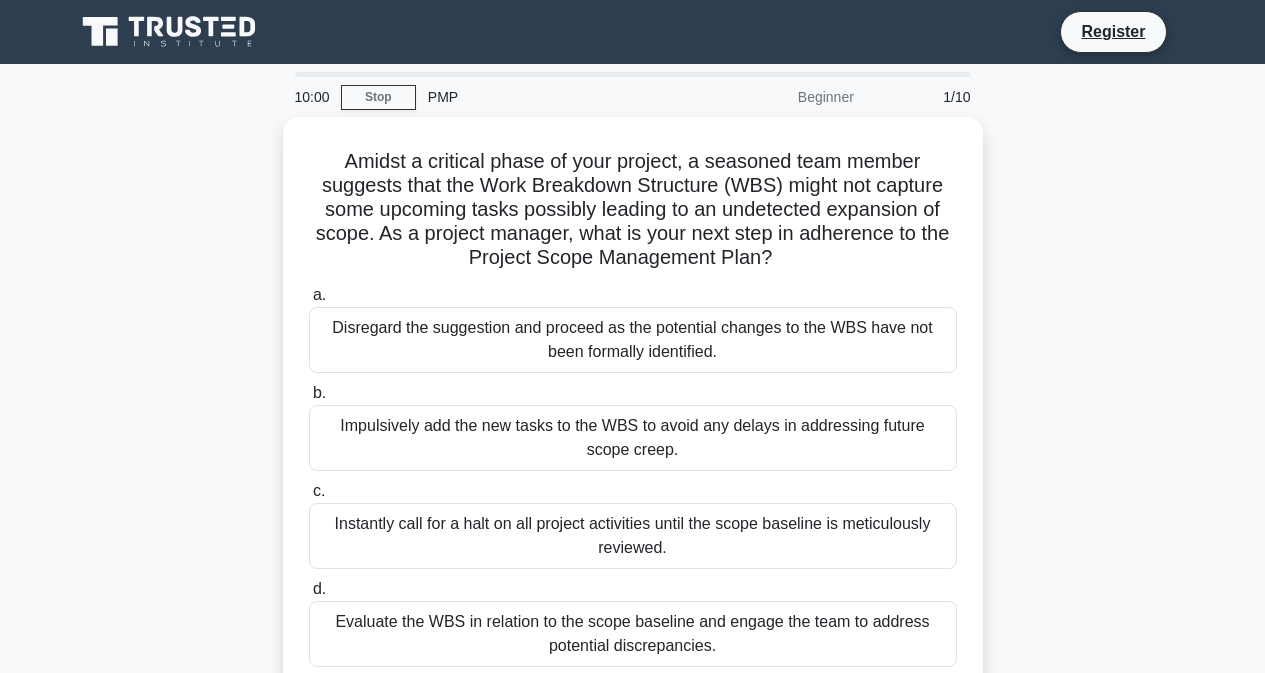 scroll, scrollTop: 0, scrollLeft: 0, axis: both 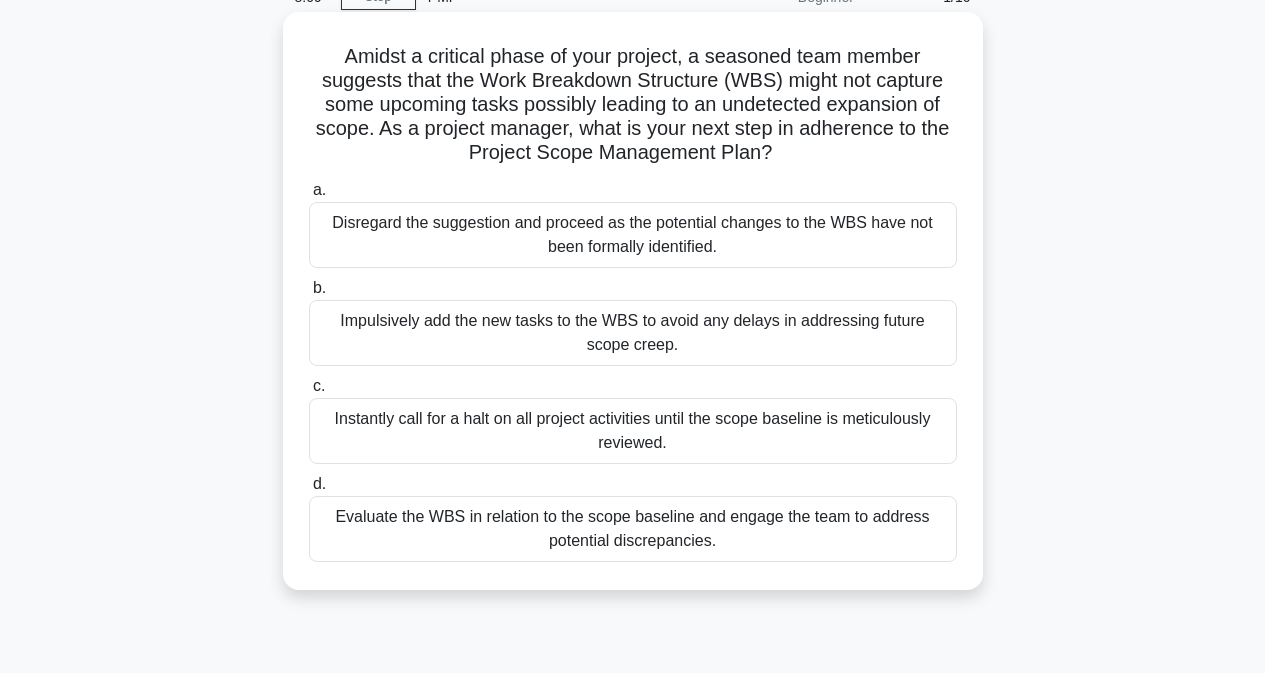 click on "Impulsively add the new tasks to the WBS to avoid any delays in addressing future scope creep." at bounding box center (633, 333) 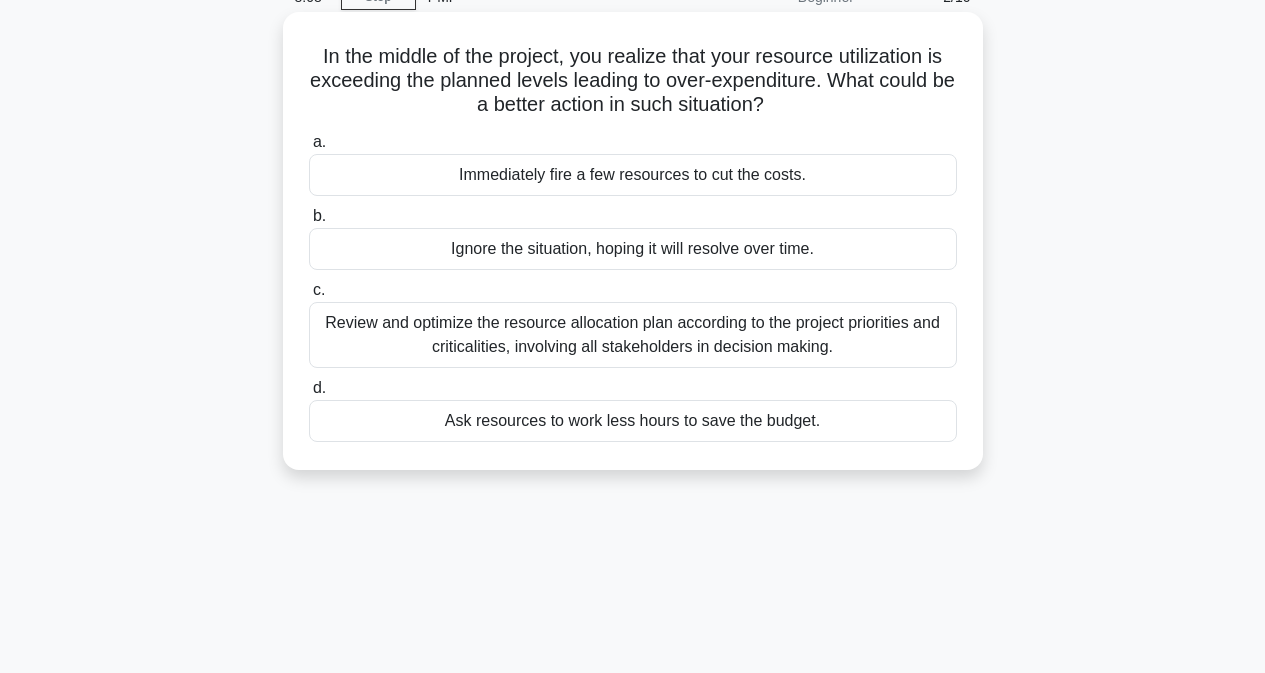 scroll, scrollTop: 0, scrollLeft: 0, axis: both 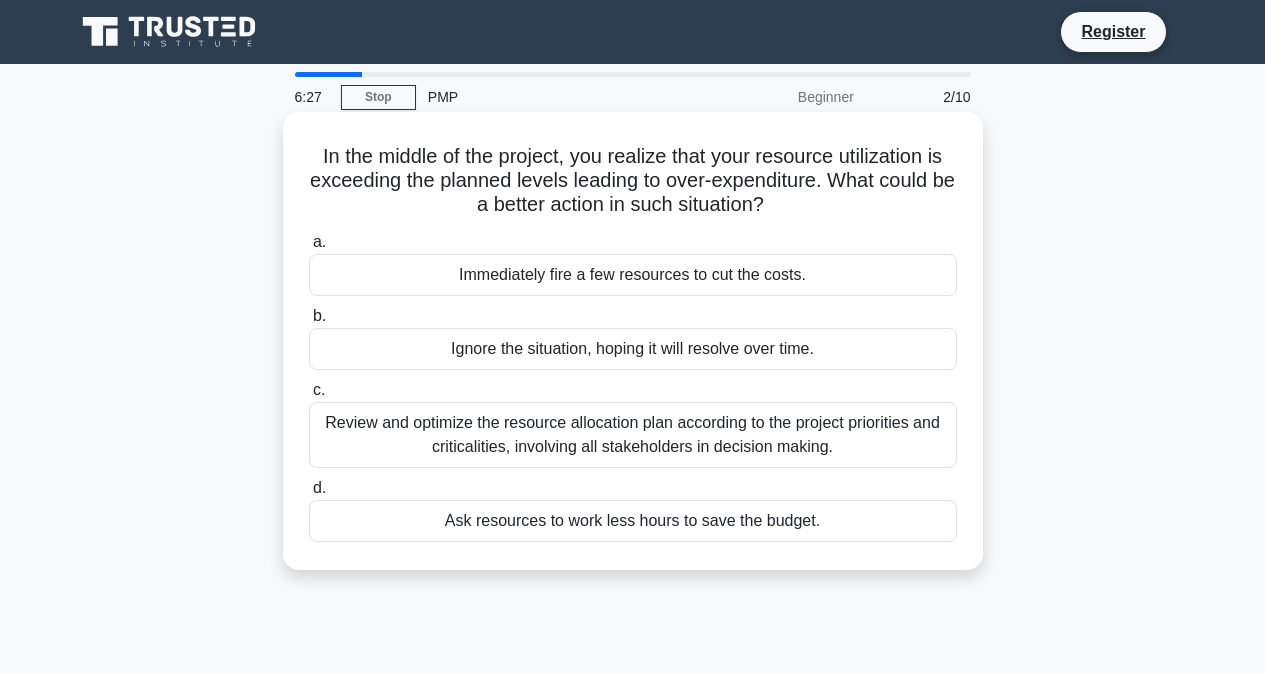 click on "Ignore the situation, hoping it will resolve over time." at bounding box center (633, 349) 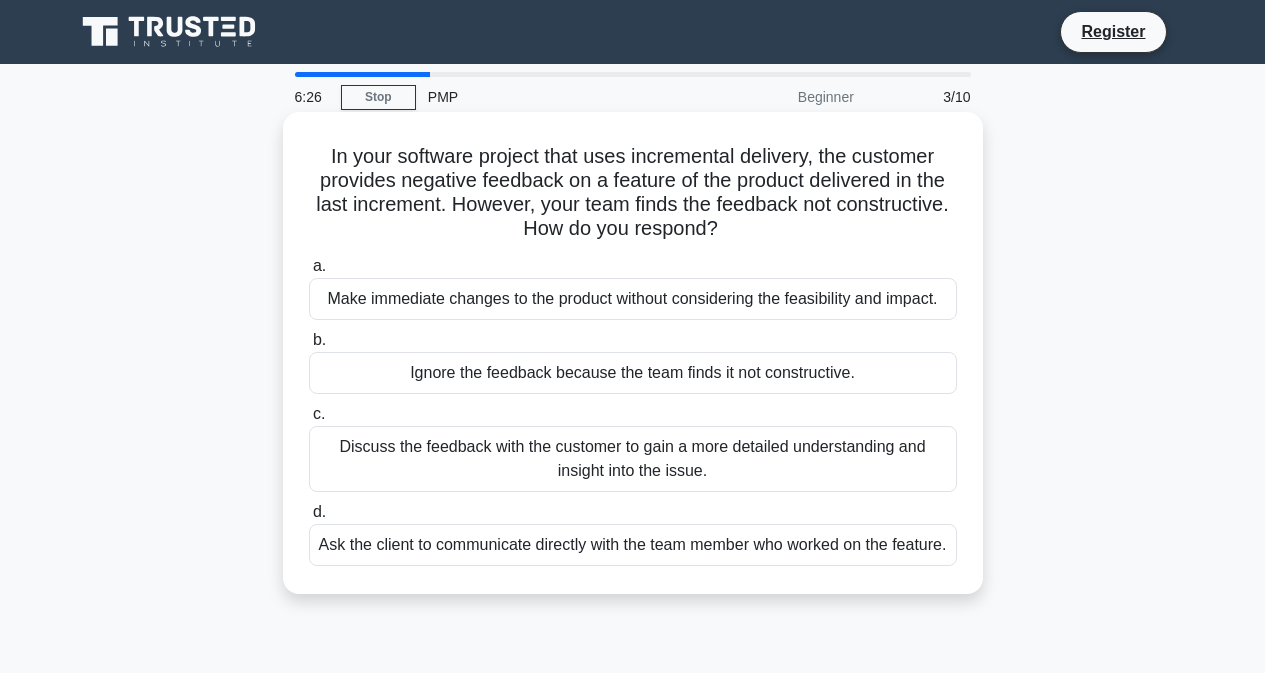 click on "Ignore the feedback because the team finds it not constructive." at bounding box center (633, 373) 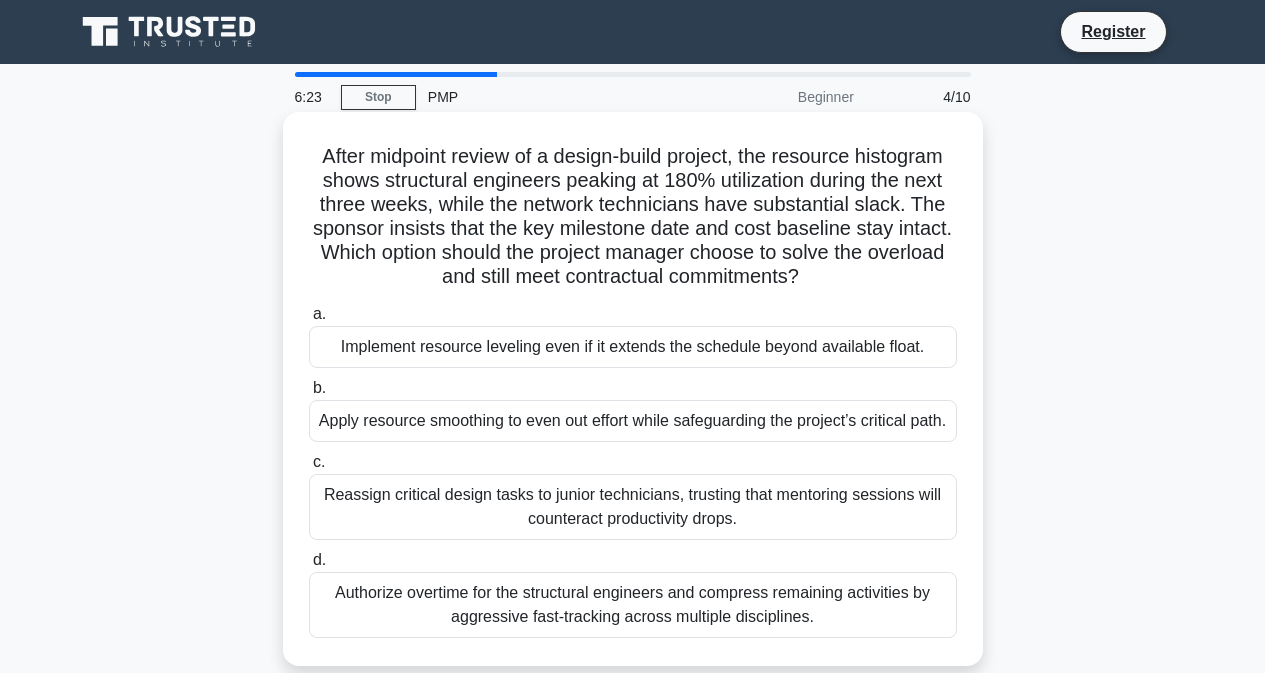 click on "Implement resource leveling even if it extends the schedule beyond available float." at bounding box center [633, 347] 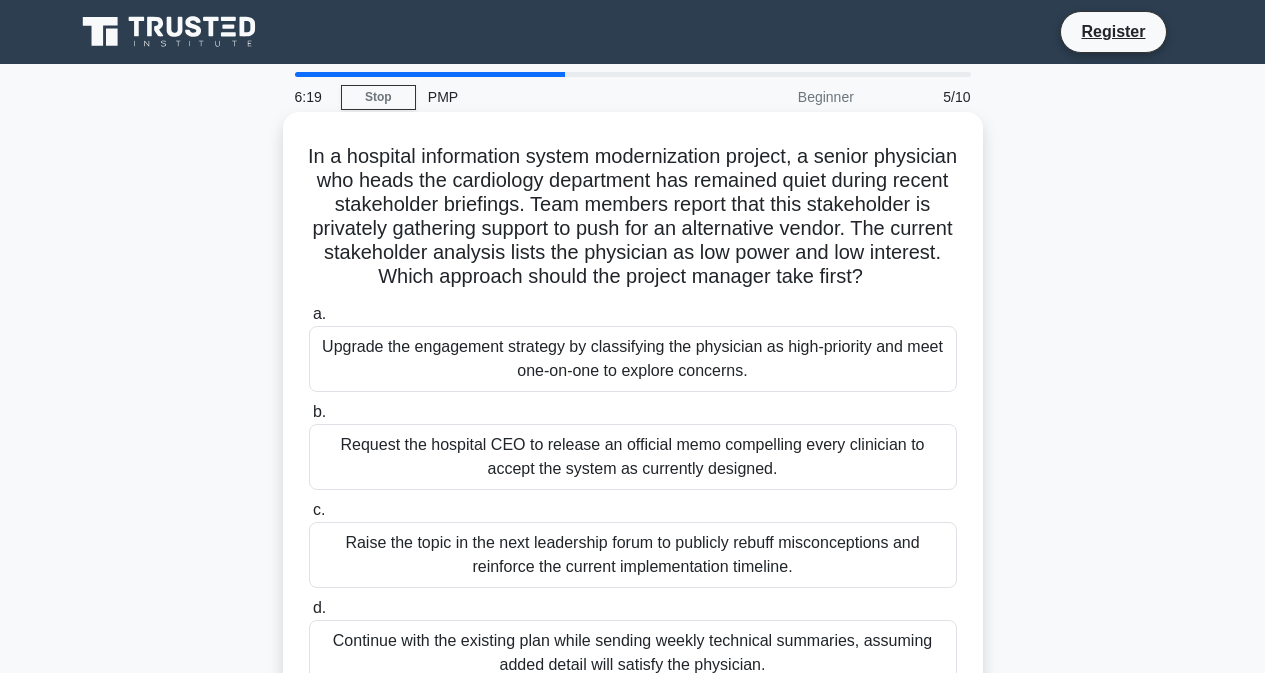 click on "Raise the topic in the next leadership forum to publicly rebuff misconceptions and reinforce the current implementation timeline." at bounding box center (633, 555) 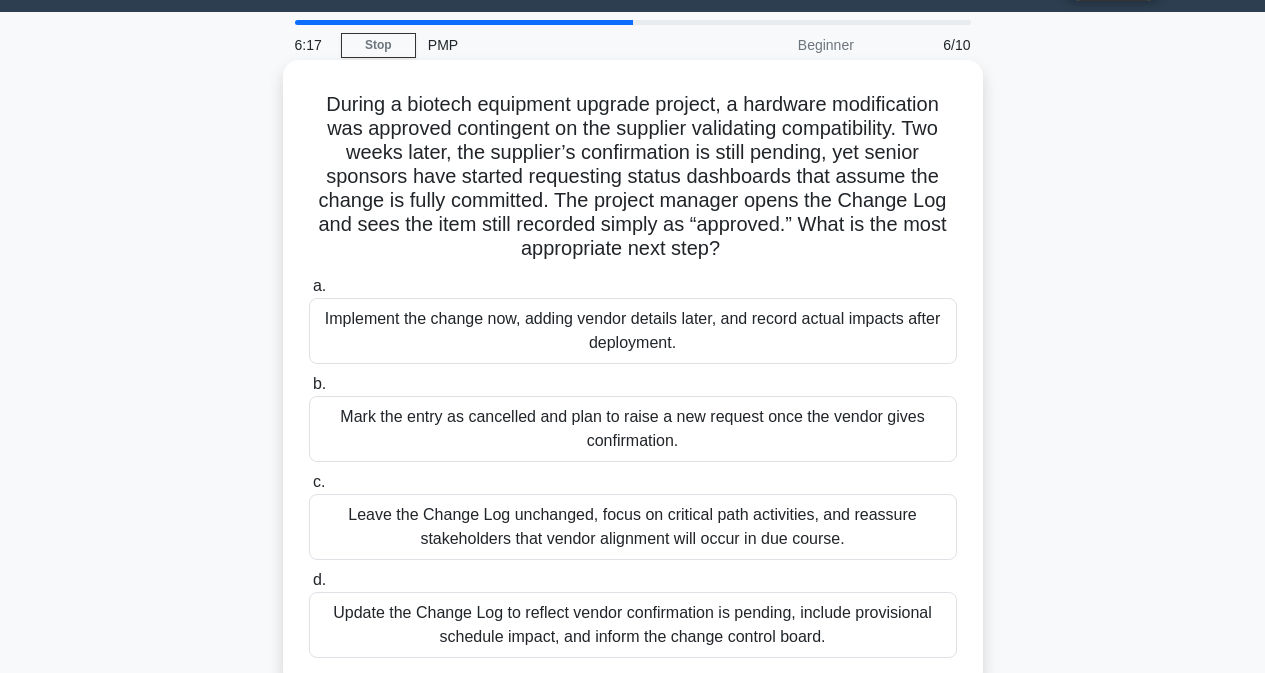 scroll, scrollTop: 100, scrollLeft: 0, axis: vertical 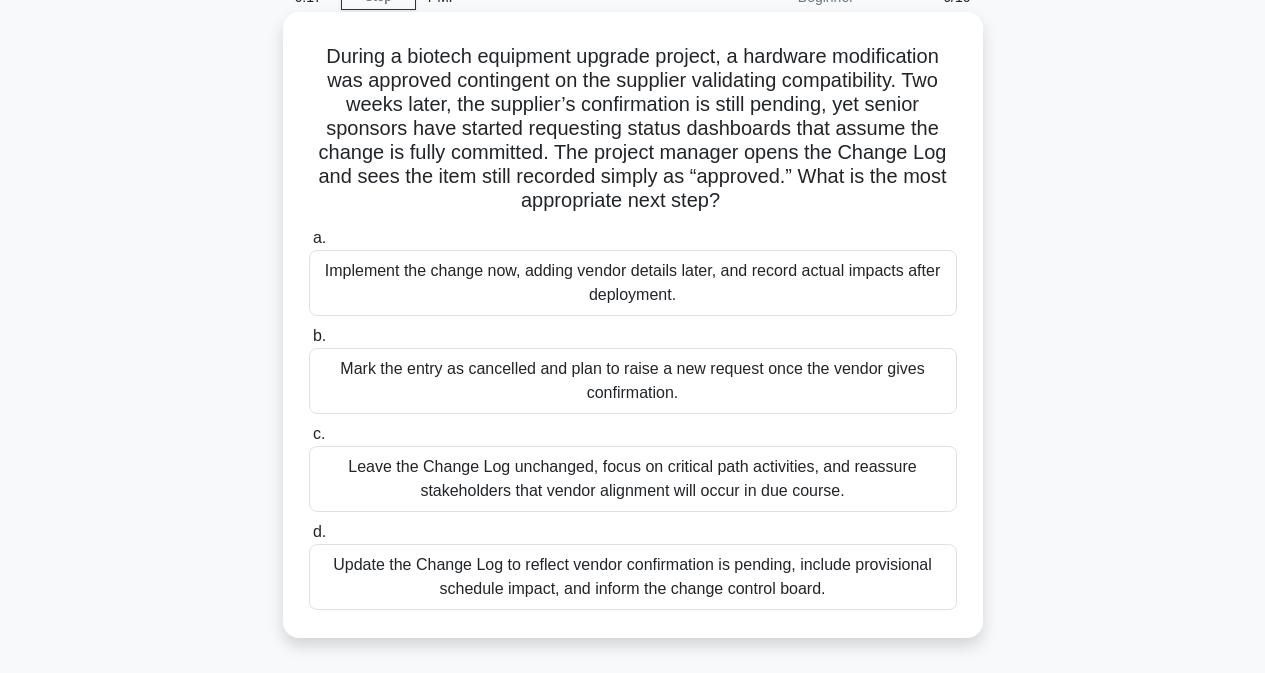 click on "Update the Change Log to reflect vendor confirmation is pending, include provisional schedule impact, and inform the change control board." at bounding box center [633, 577] 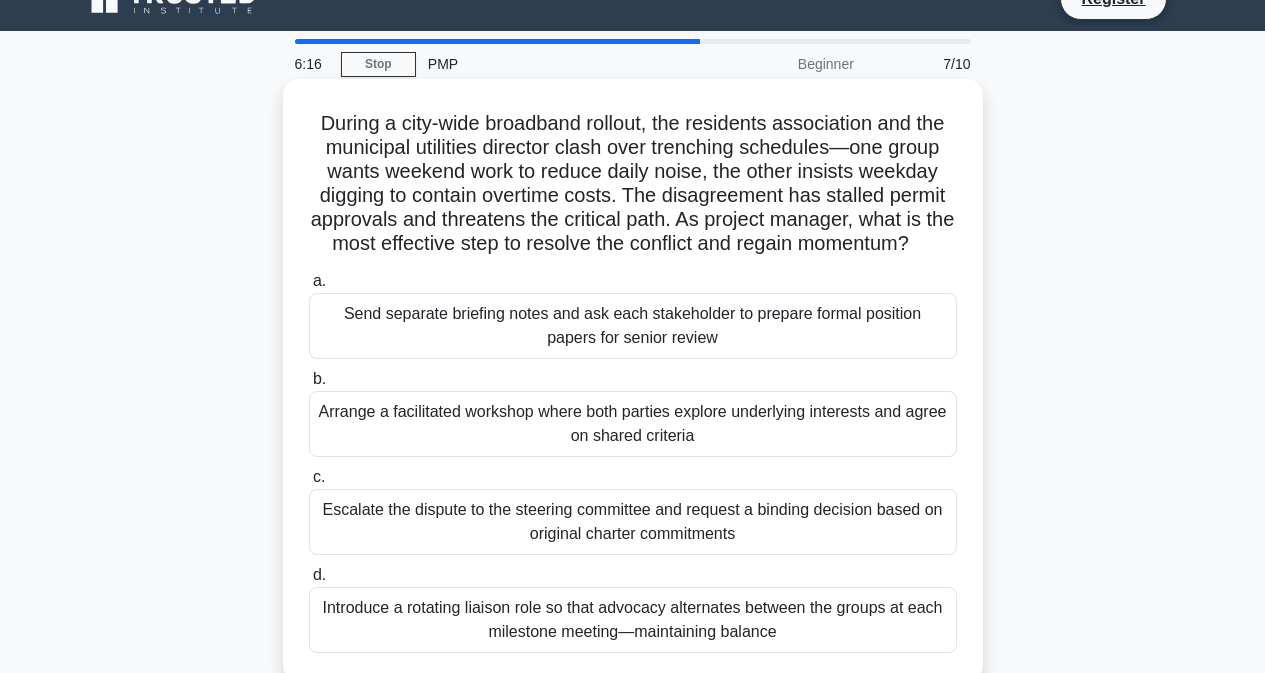scroll, scrollTop: 0, scrollLeft: 0, axis: both 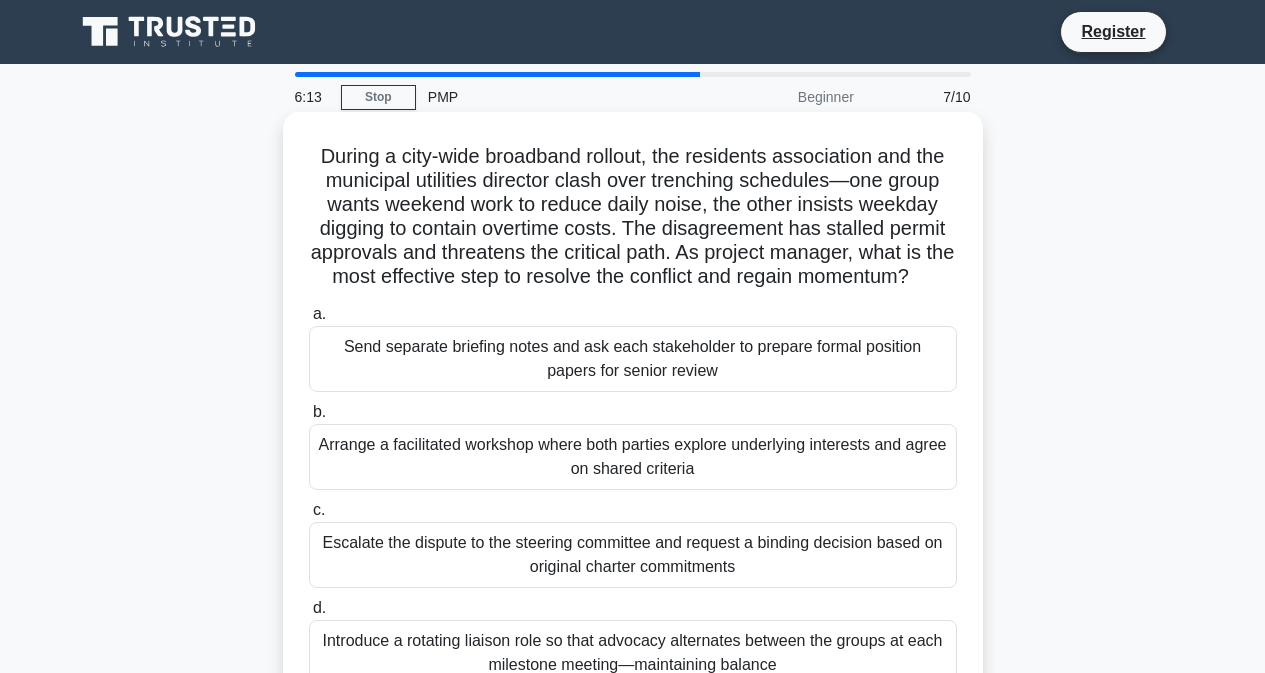 click on "Send separate briefing notes and ask each stakeholder to prepare formal position papers for senior review" at bounding box center (633, 359) 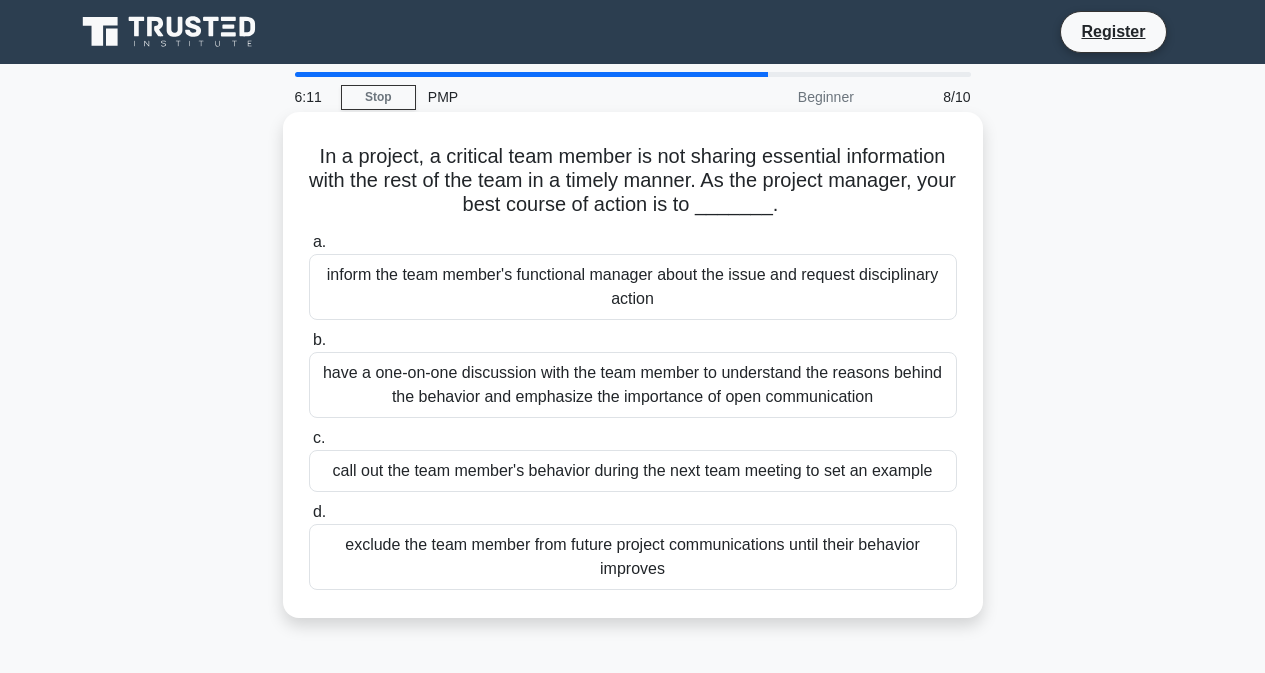 click on "exclude the team member from future project communications until their behavior improves" at bounding box center [633, 557] 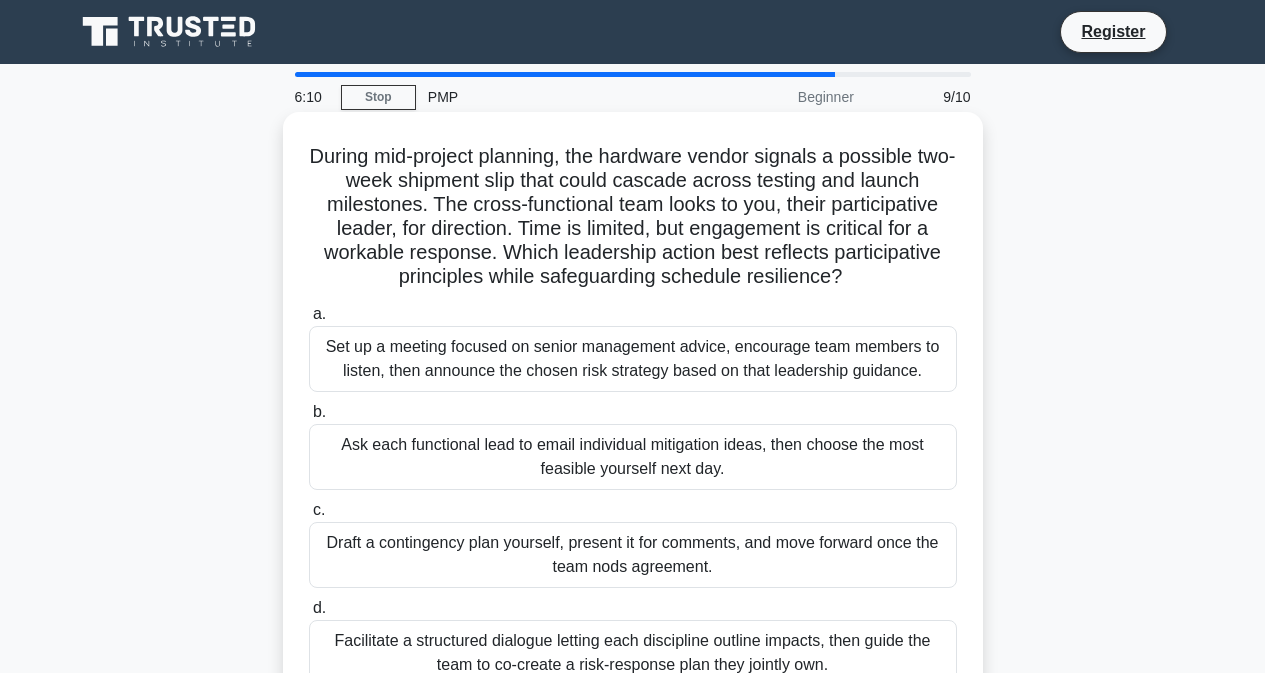 click on "Set up a meeting focused on senior management advice, encourage team members to listen, then announce the chosen risk strategy based on that leadership guidance." at bounding box center [633, 359] 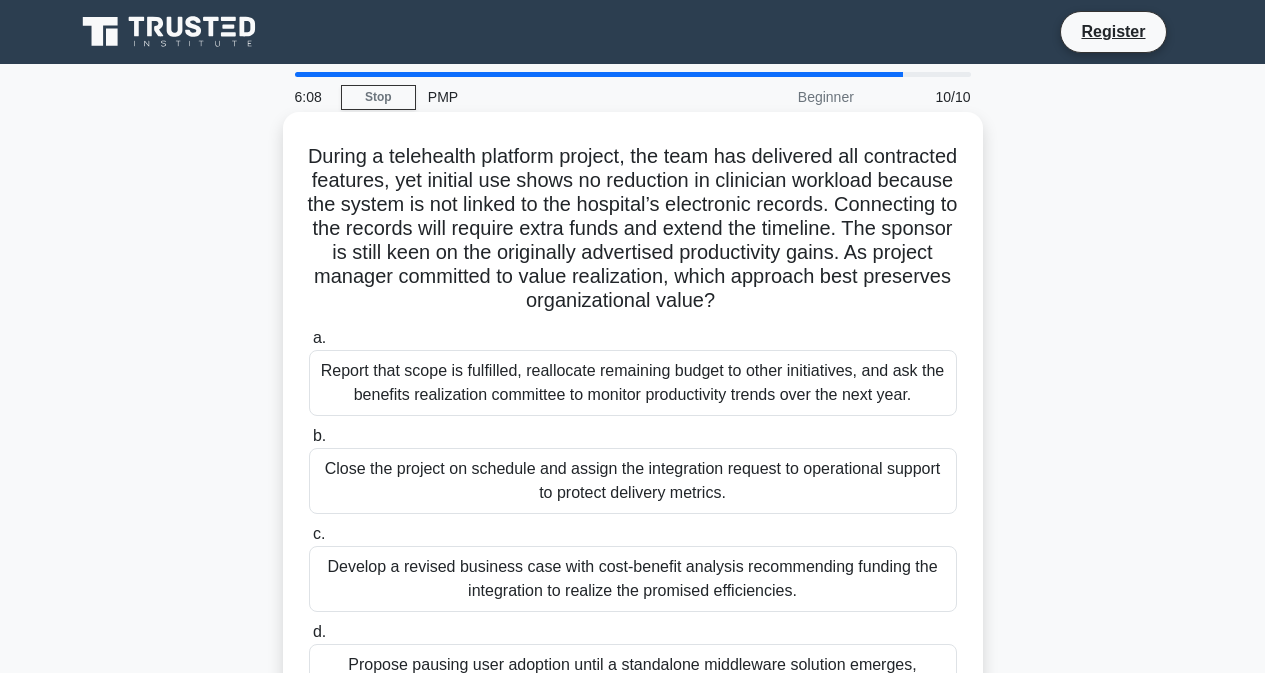 click on "Close the project on schedule and assign the integration request to operational support to protect delivery metrics." at bounding box center [633, 481] 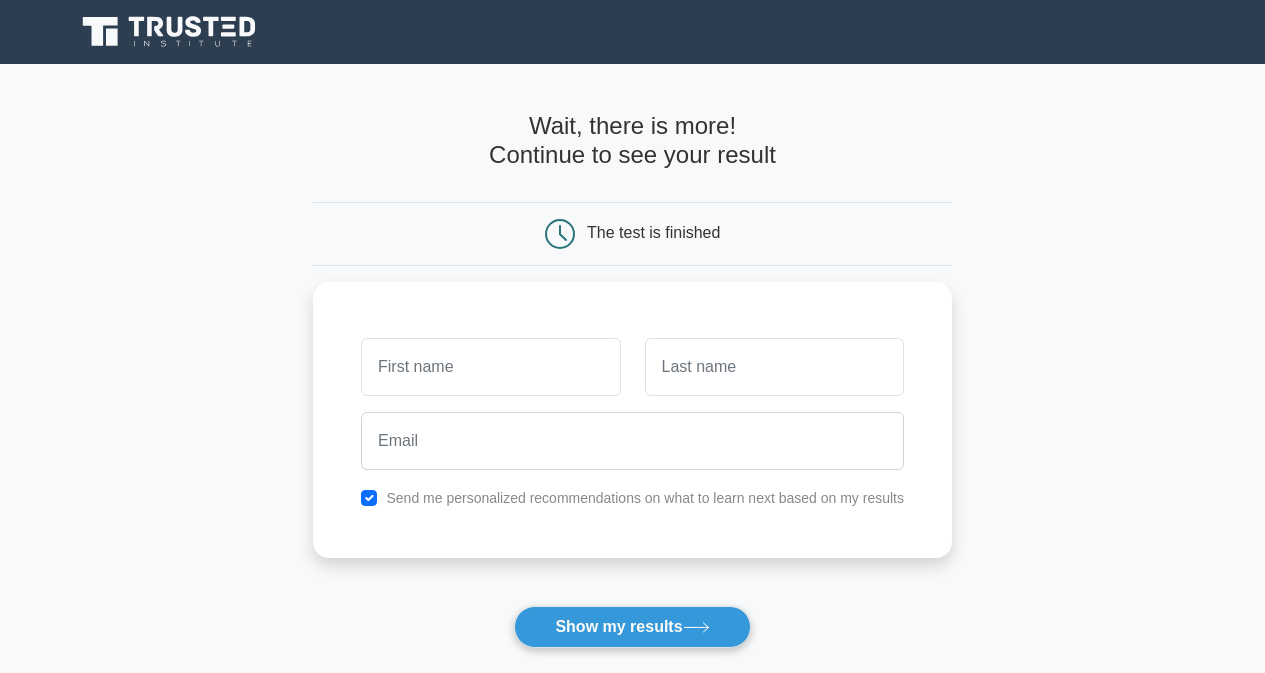scroll, scrollTop: 0, scrollLeft: 0, axis: both 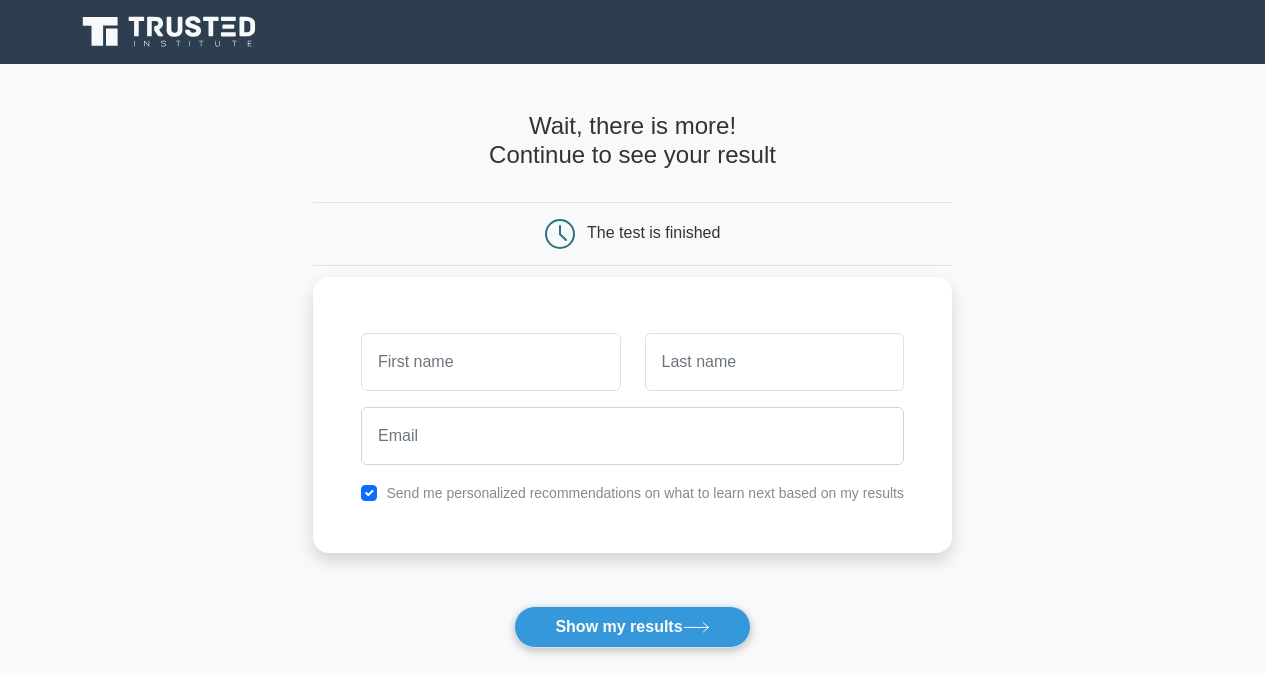 click at bounding box center (490, 362) 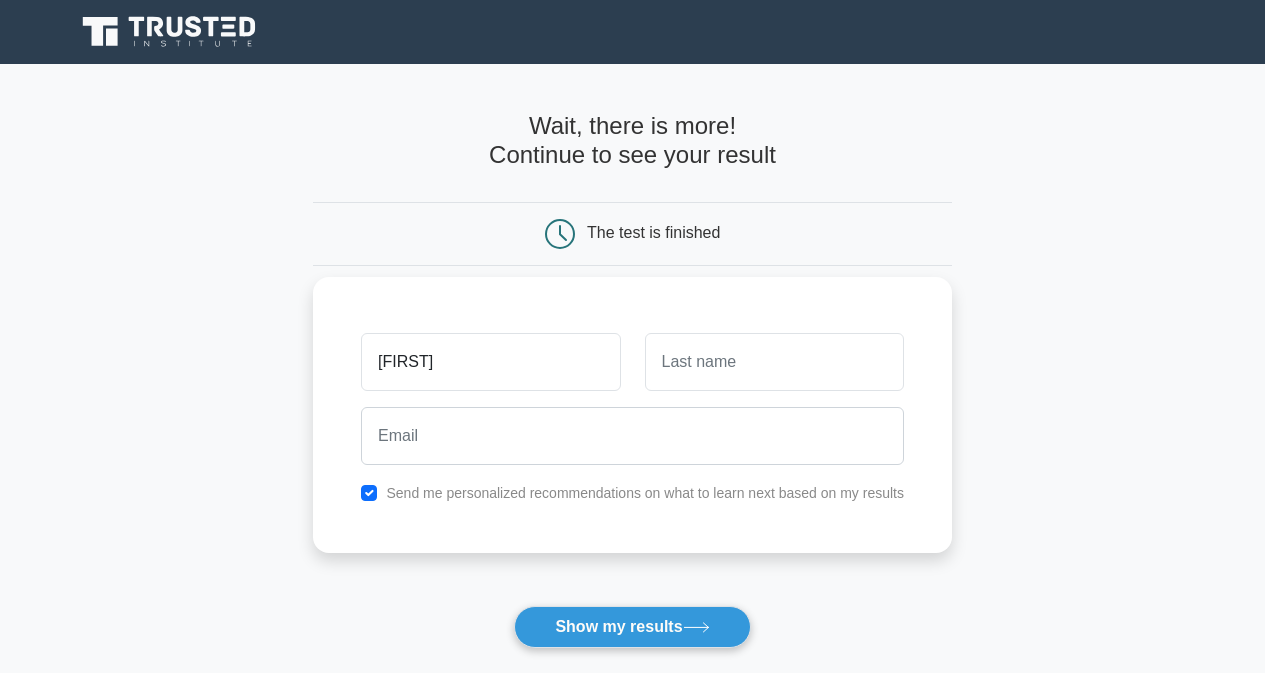 type on "sundar" 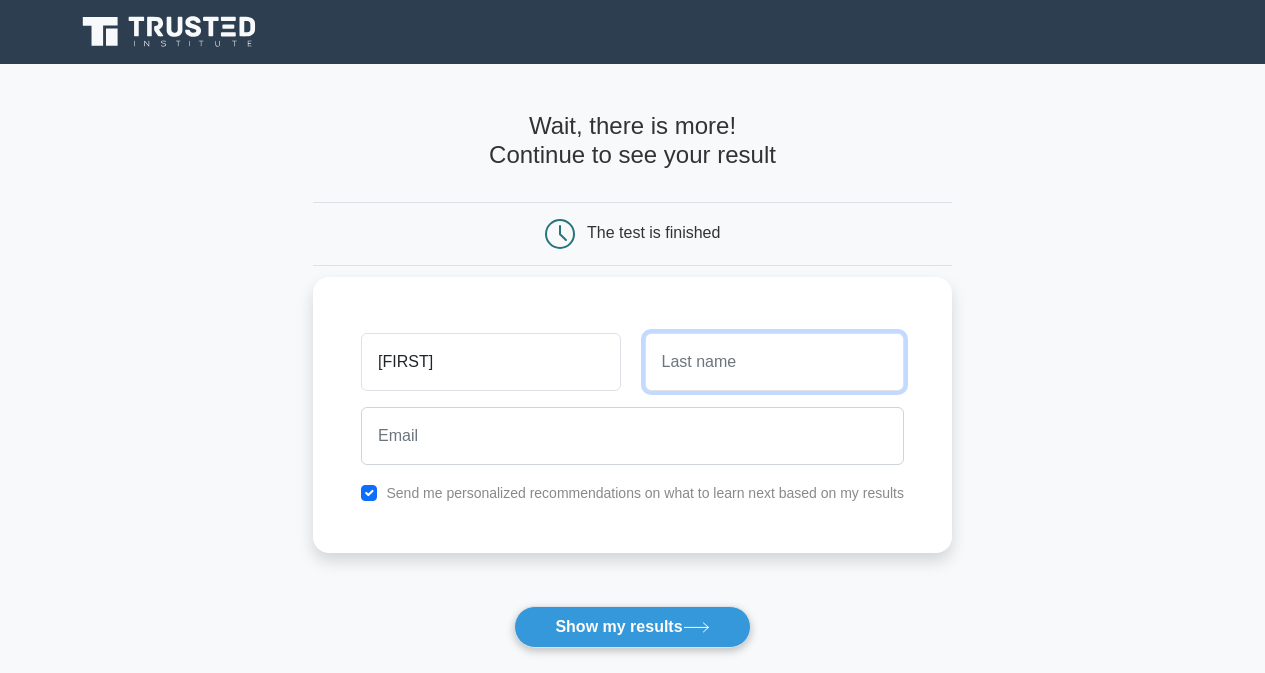 click at bounding box center [774, 362] 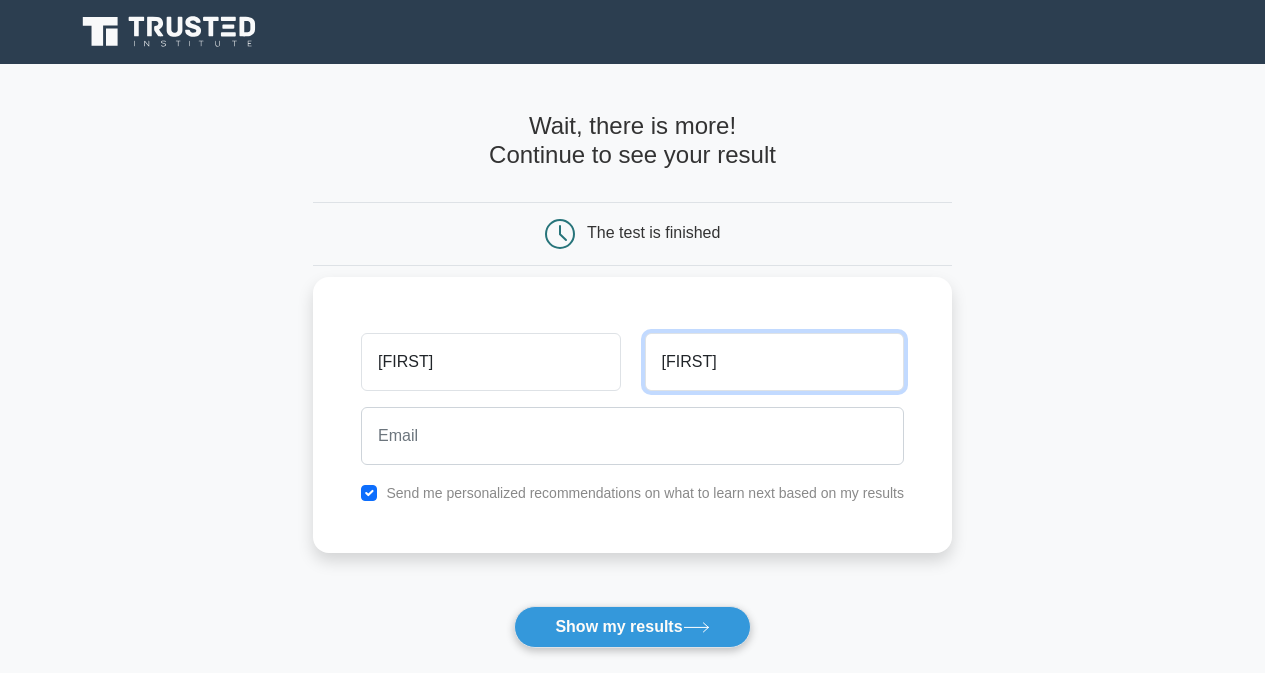 click on "madhsvn" at bounding box center [774, 362] 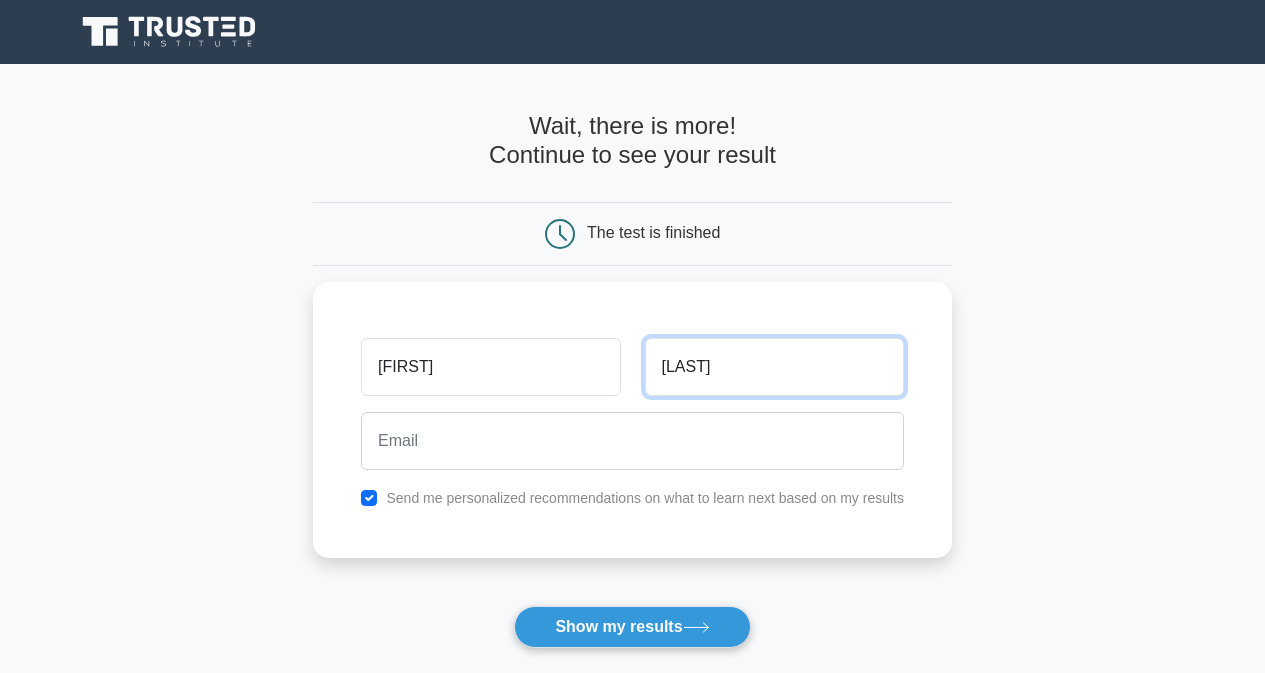 type on "[FIRST]" 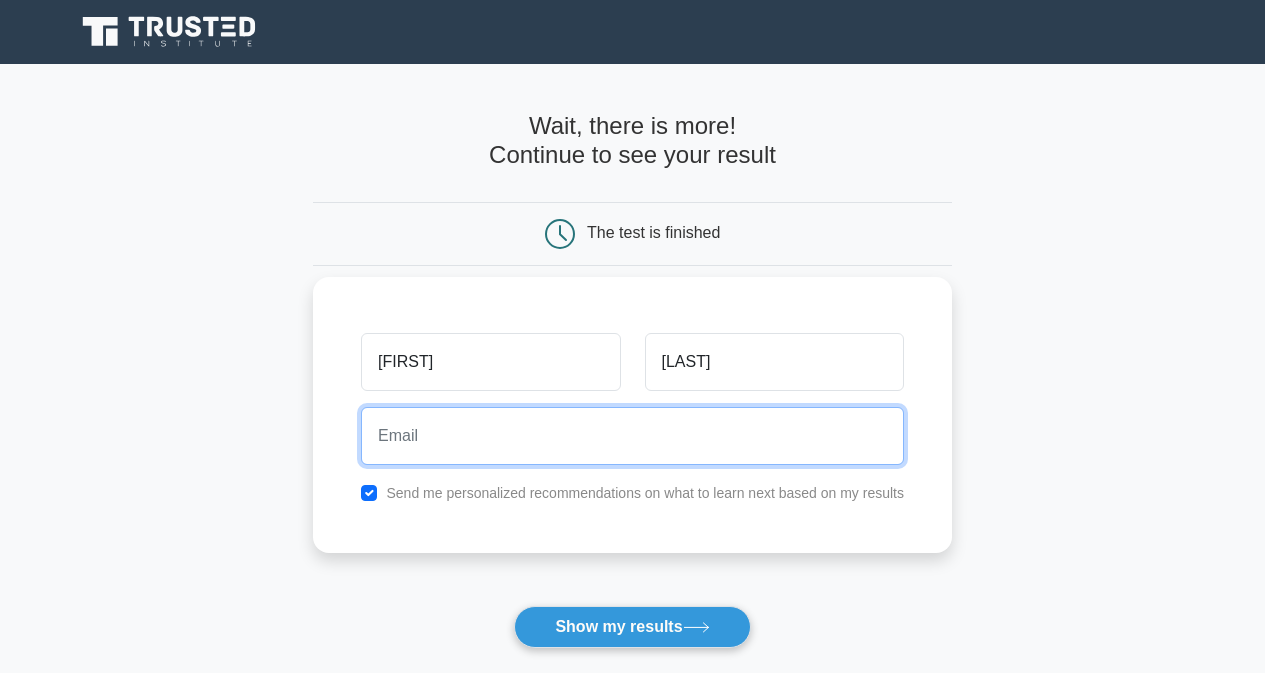 click at bounding box center [632, 436] 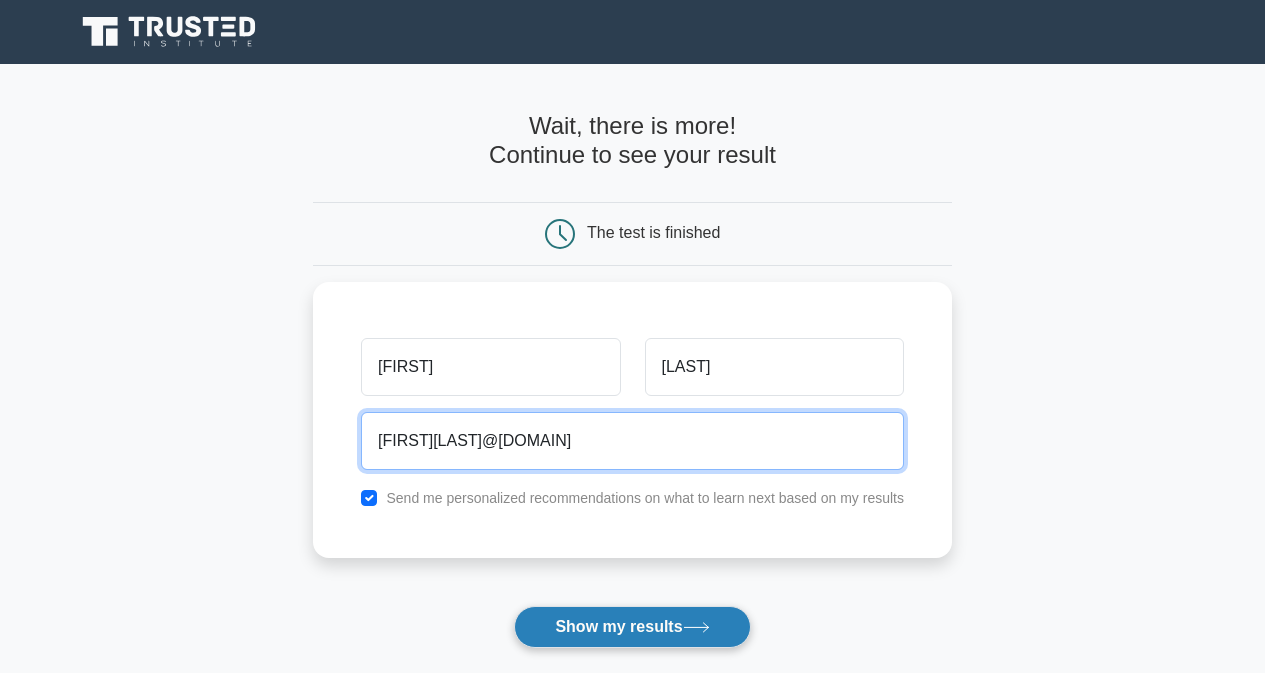 type on "[USERNAME]@[example.com]" 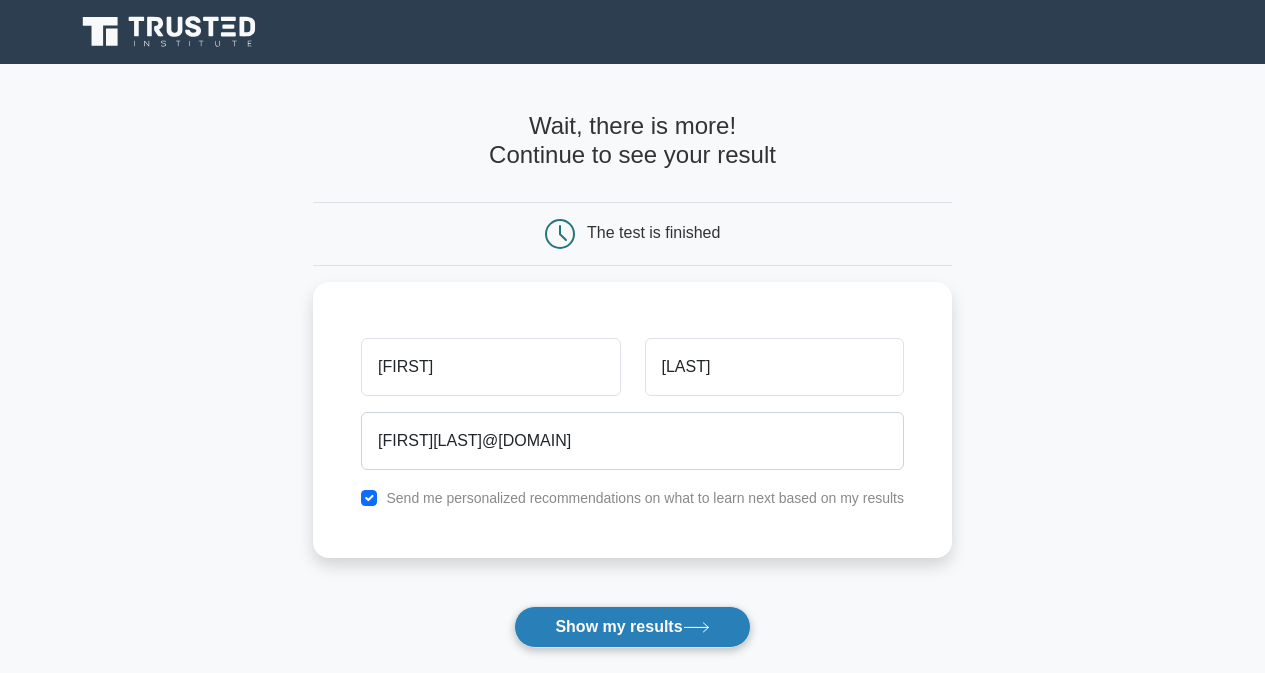 click on "Show my results" at bounding box center (632, 627) 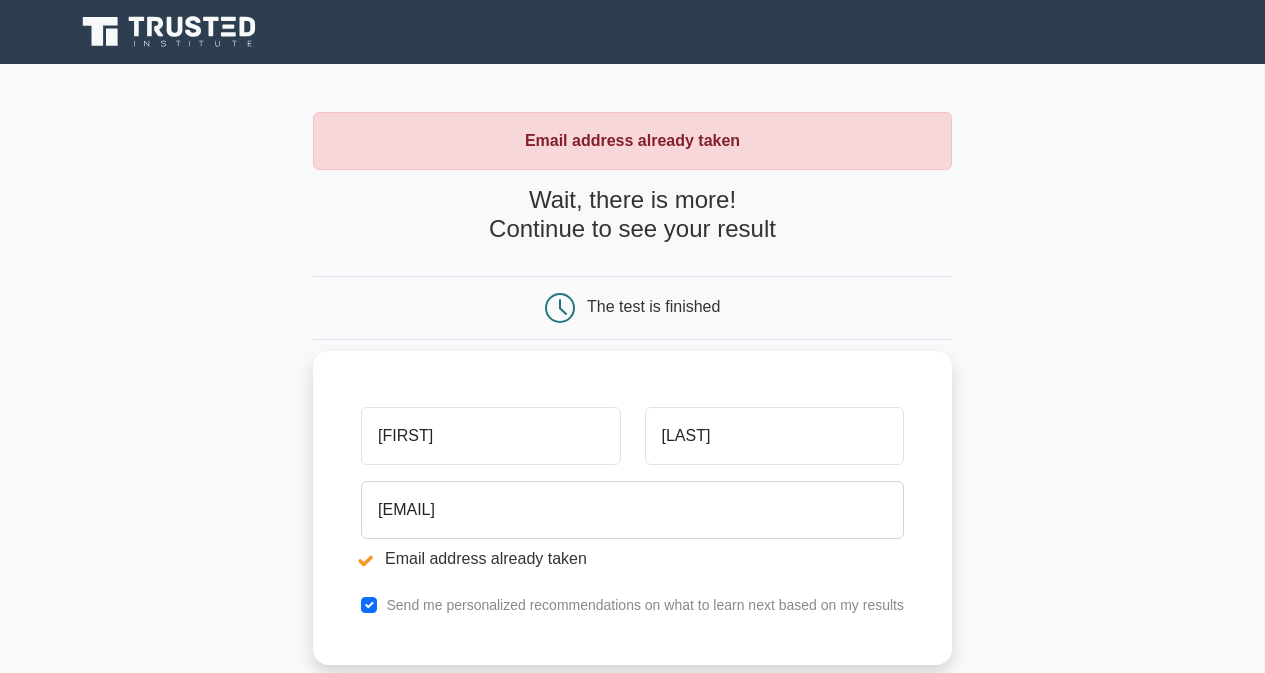 scroll, scrollTop: 0, scrollLeft: 0, axis: both 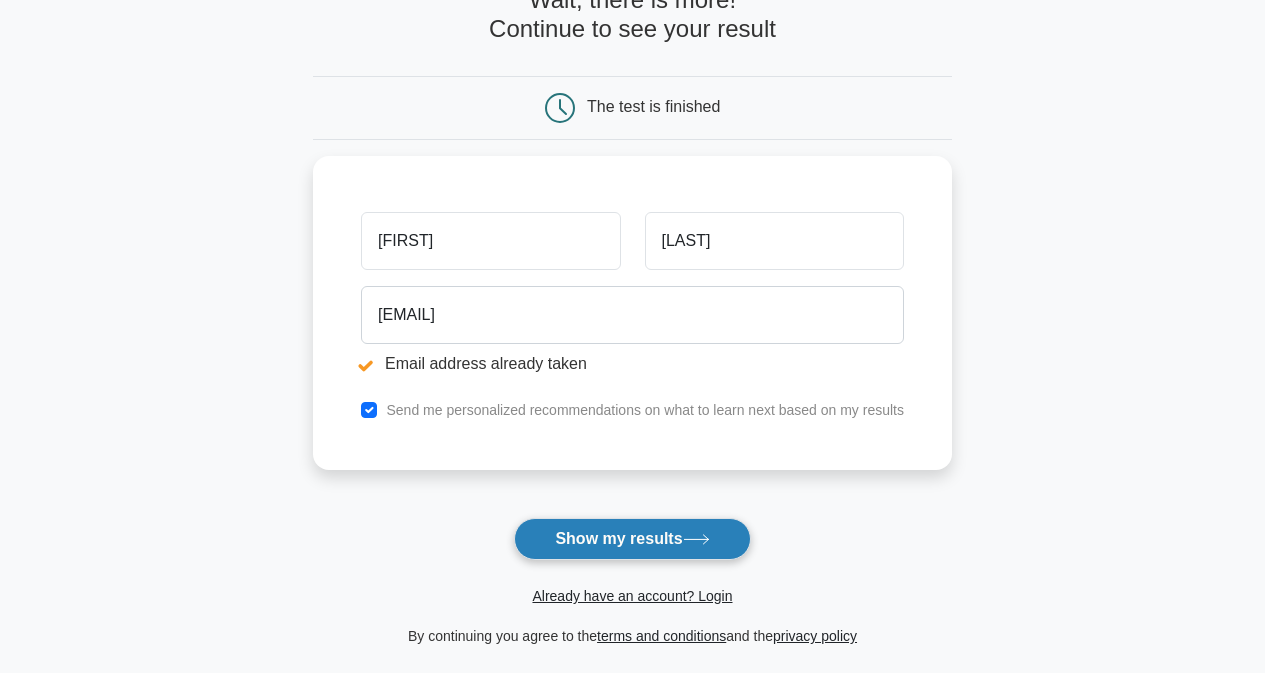 click on "Show my results" at bounding box center [632, 539] 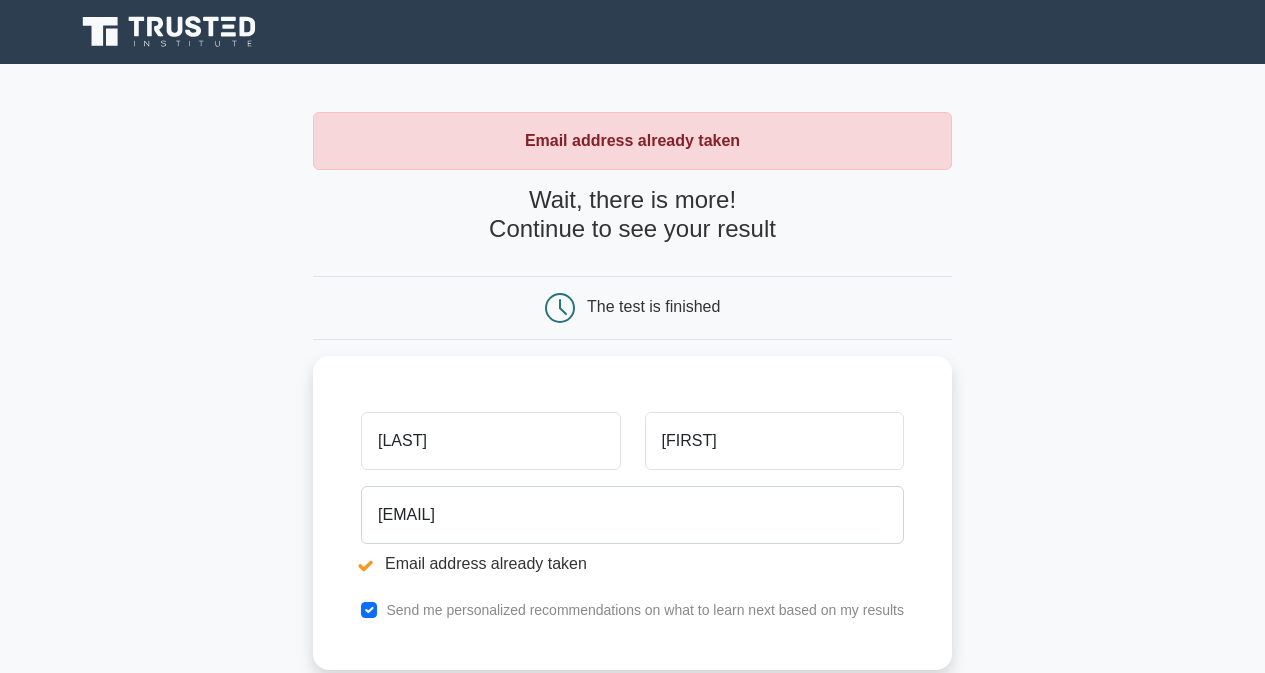 scroll, scrollTop: 0, scrollLeft: 0, axis: both 